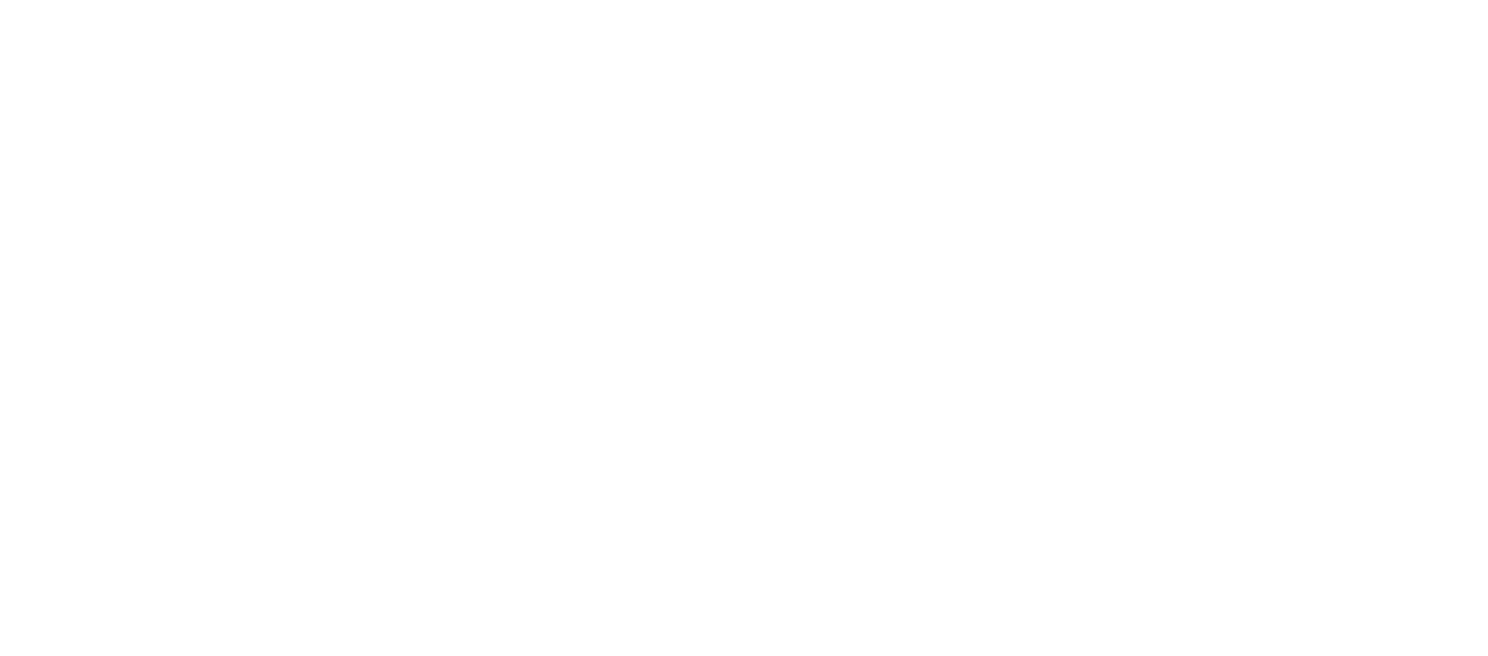 scroll, scrollTop: 0, scrollLeft: 0, axis: both 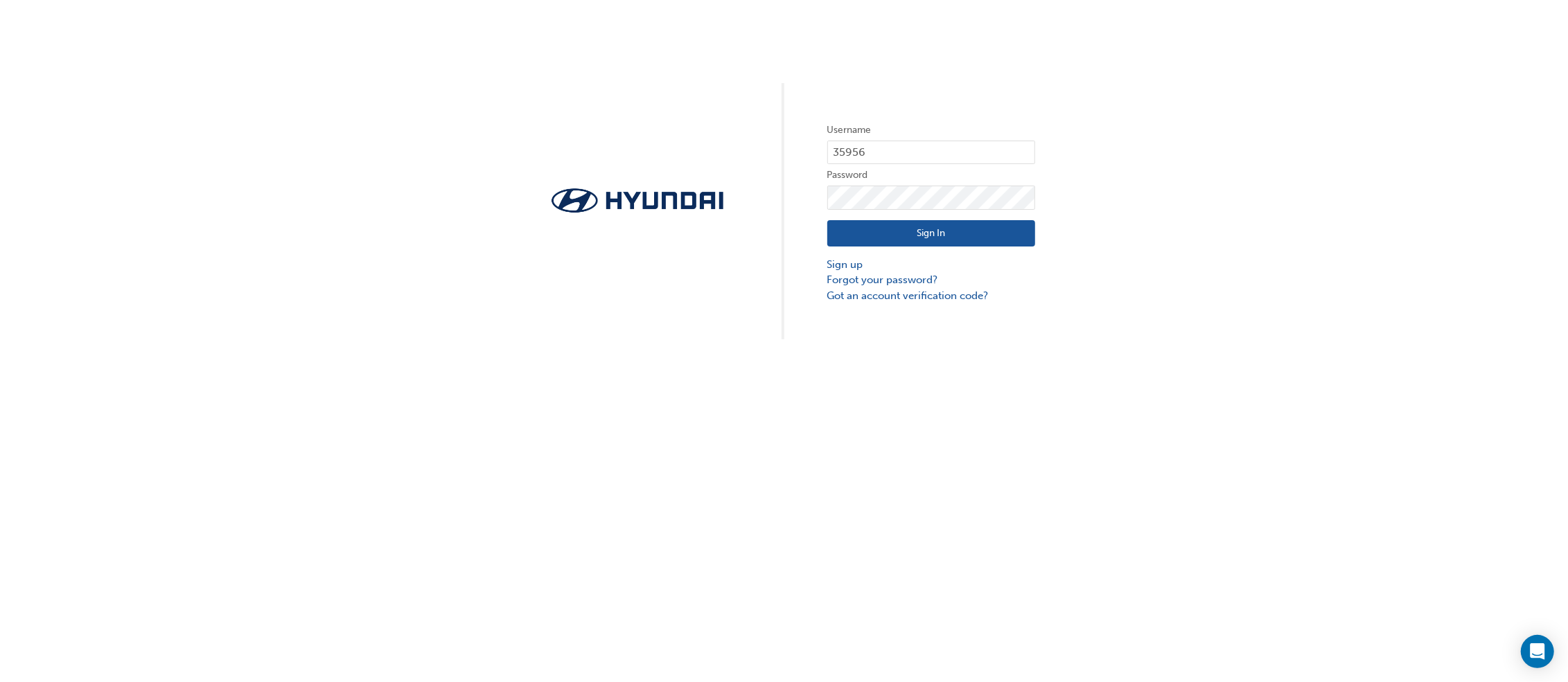 click on "Sign In" at bounding box center (931, 233) 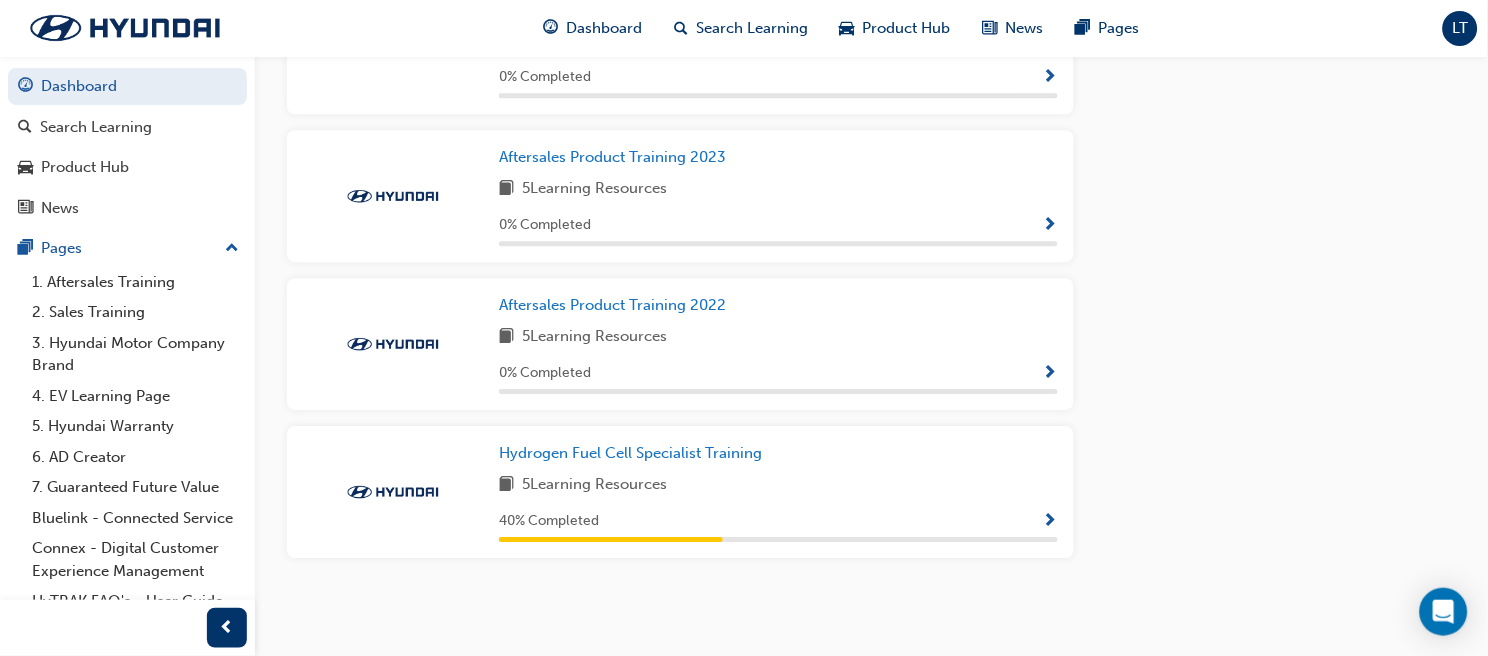 scroll, scrollTop: 0, scrollLeft: 0, axis: both 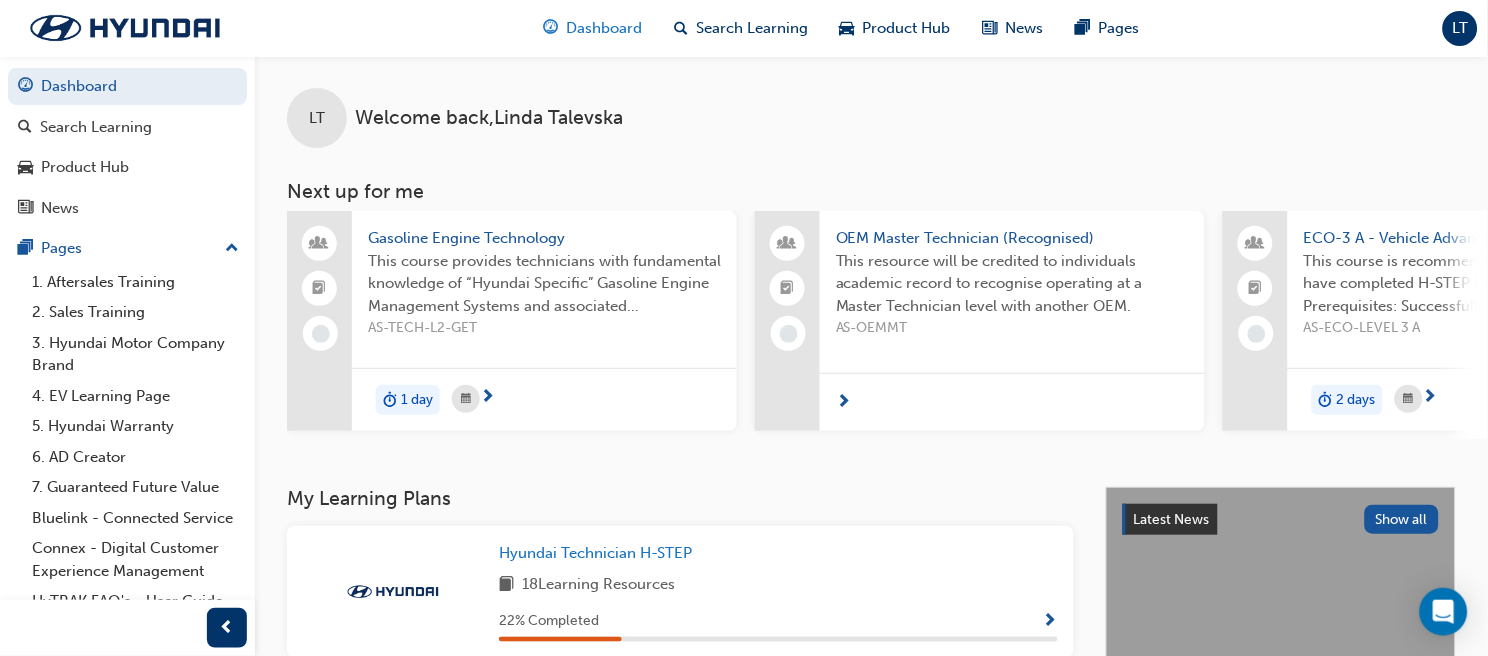 click on "Dashboard" at bounding box center [604, 28] 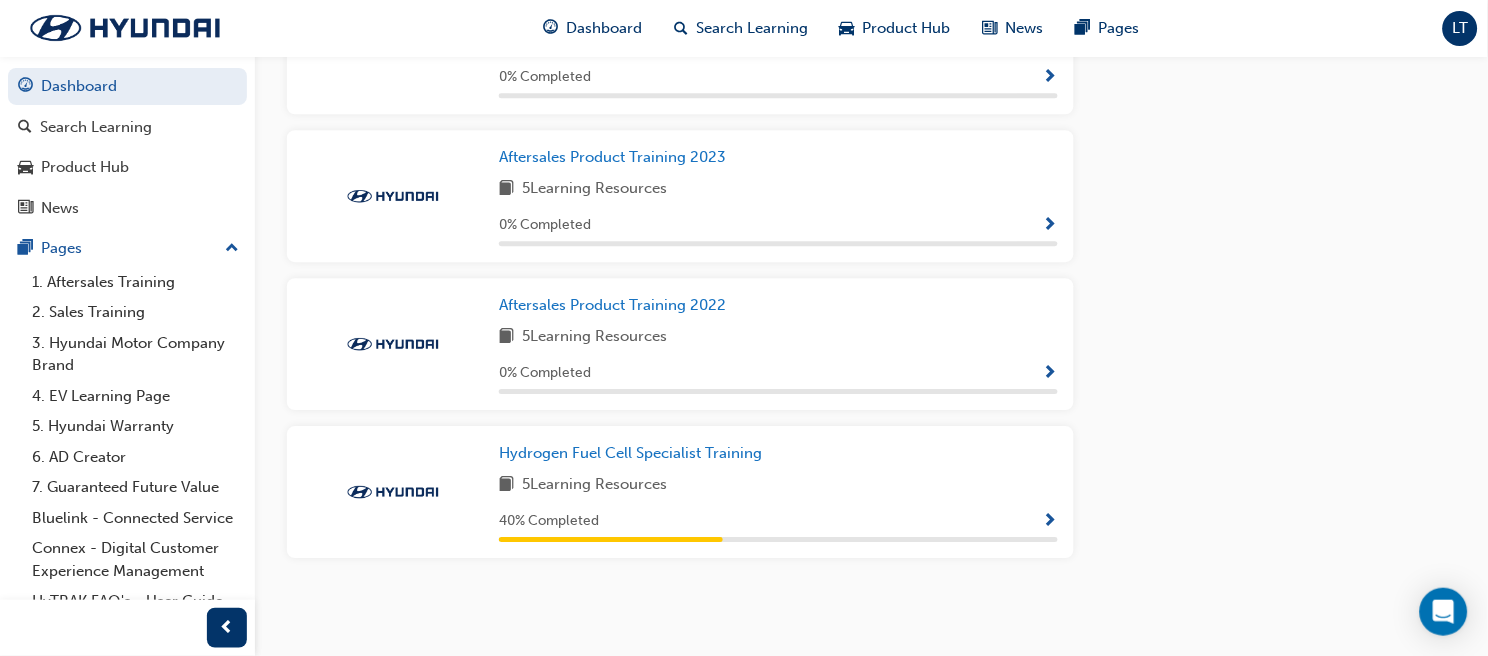 scroll, scrollTop: 0, scrollLeft: 0, axis: both 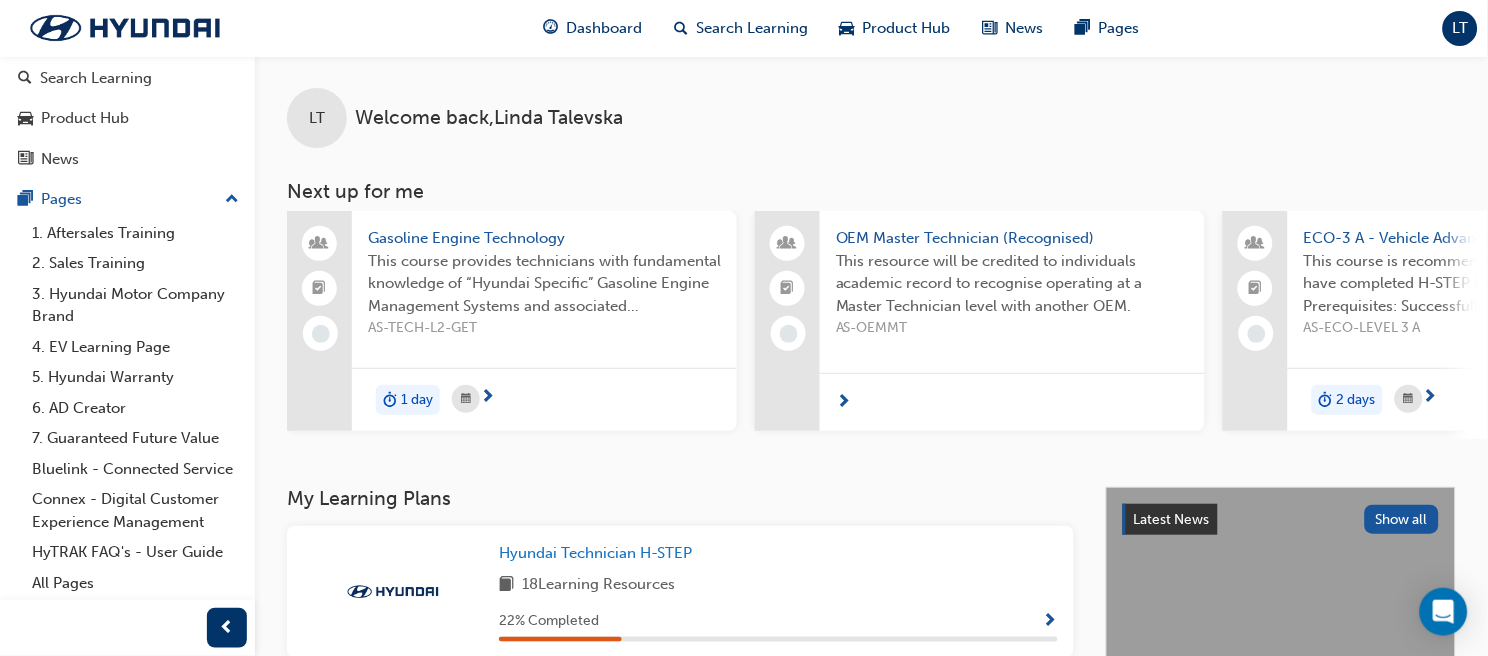 click at bounding box center (487, 398) 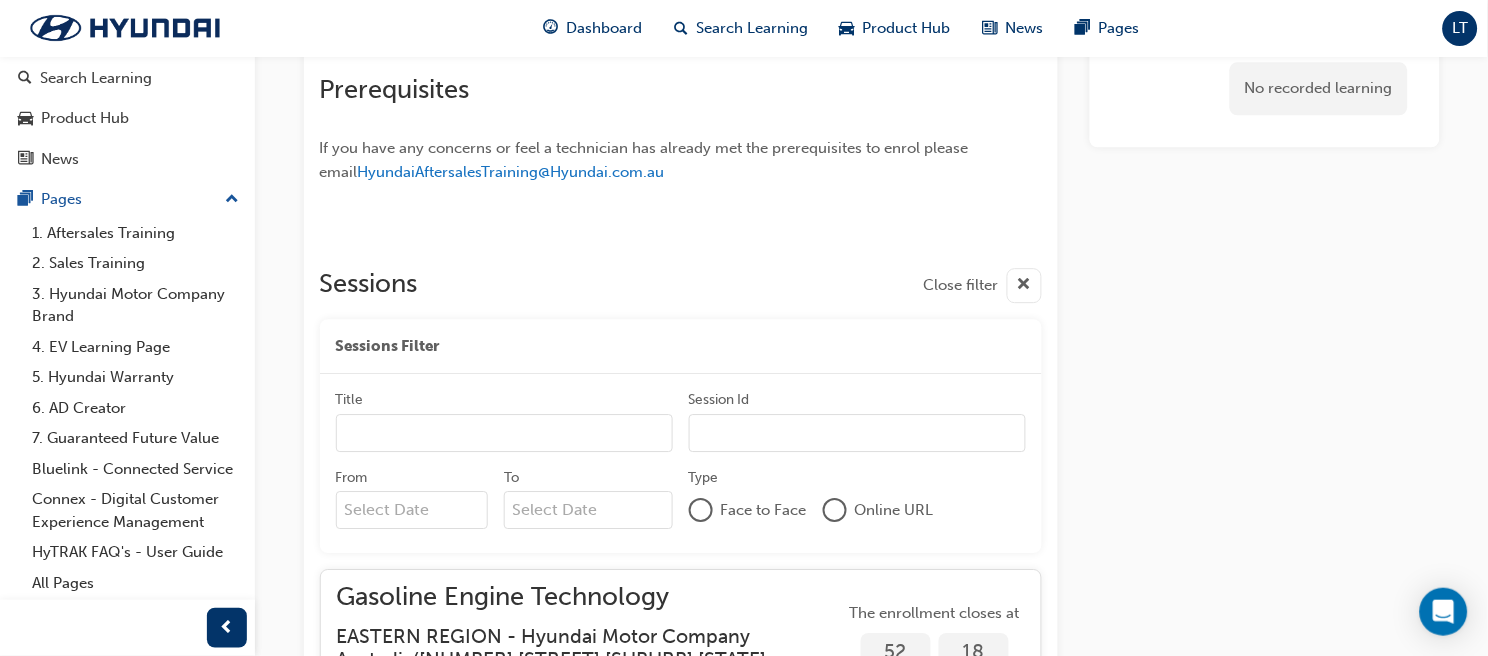 scroll, scrollTop: 0, scrollLeft: 0, axis: both 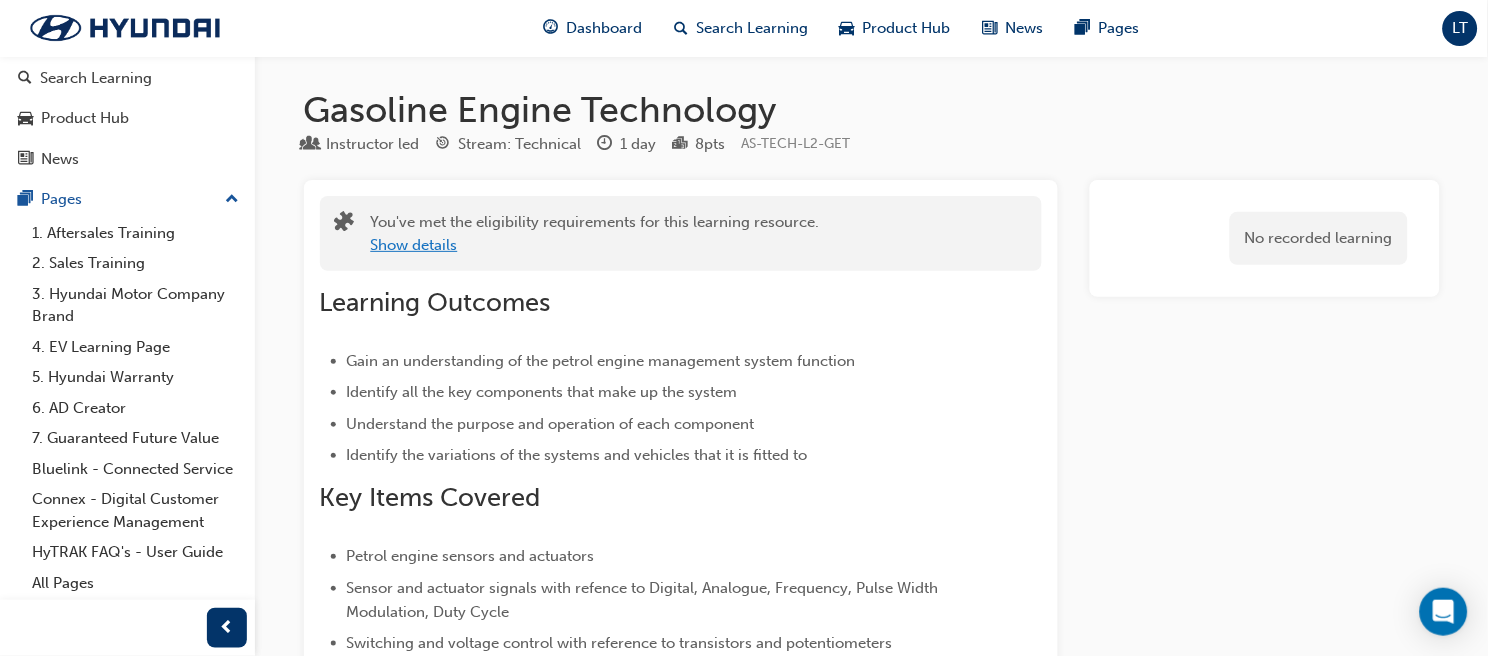 click on "Show details" at bounding box center [414, 245] 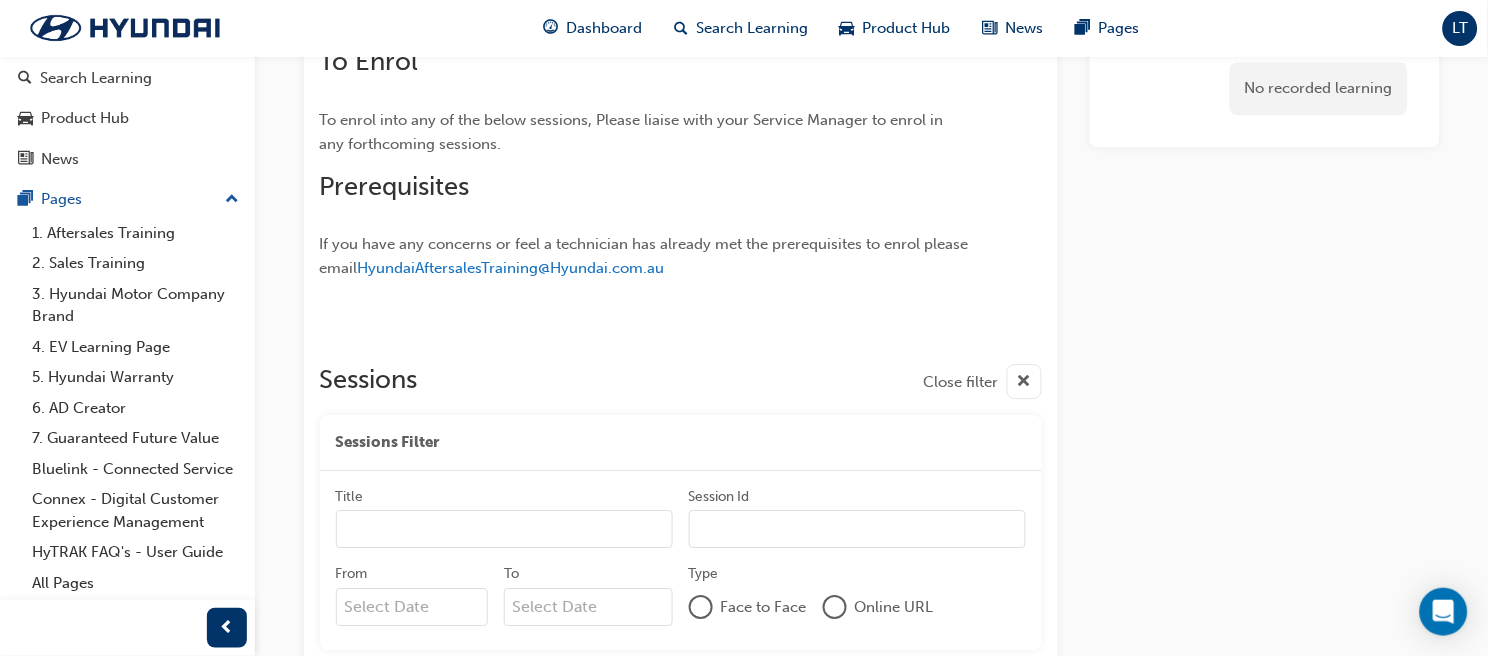 scroll, scrollTop: 0, scrollLeft: 0, axis: both 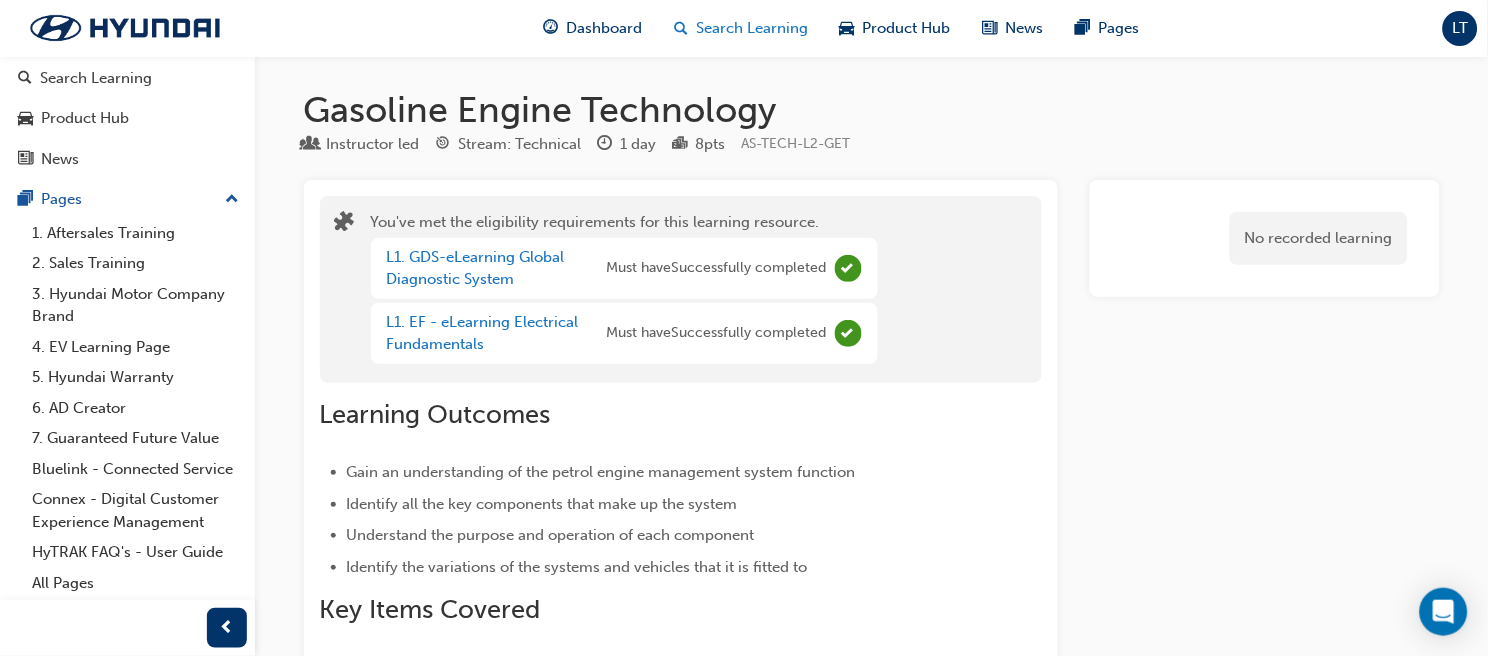 click on "Search Learning" at bounding box center (752, 28) 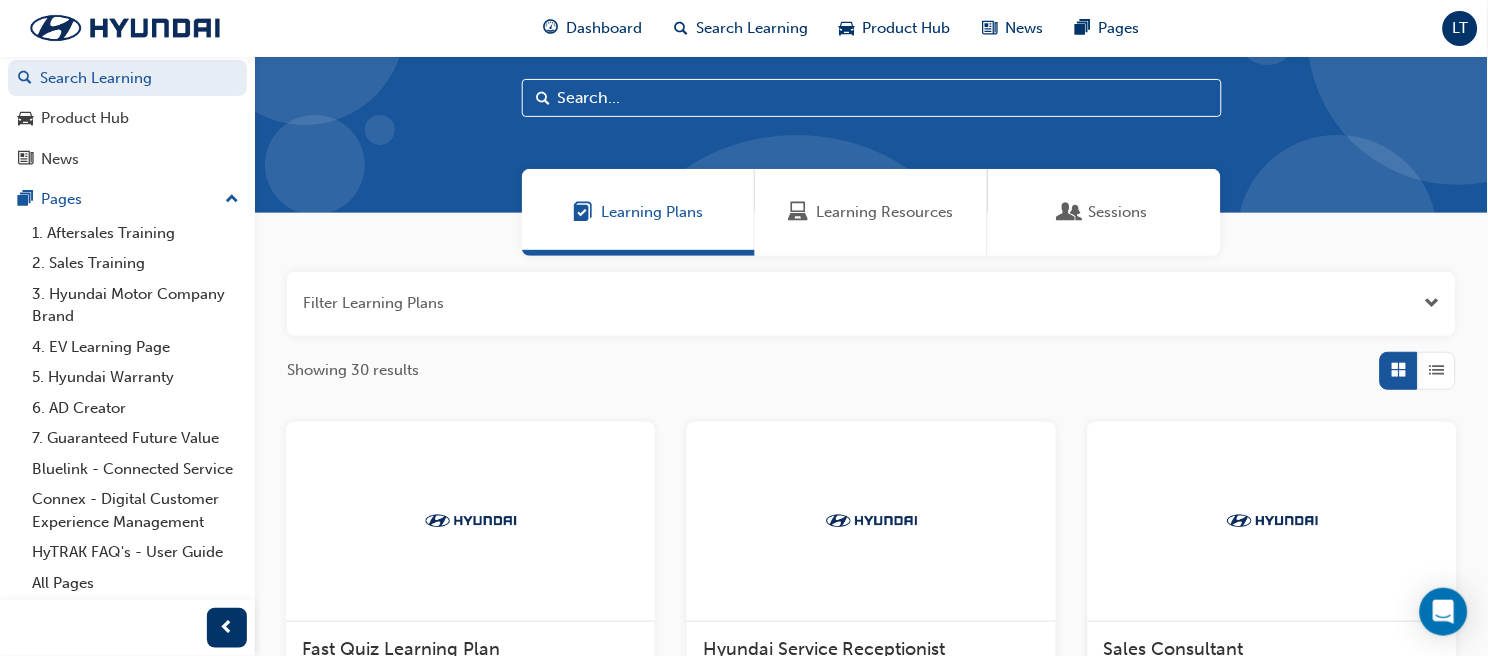 scroll, scrollTop: 0, scrollLeft: 0, axis: both 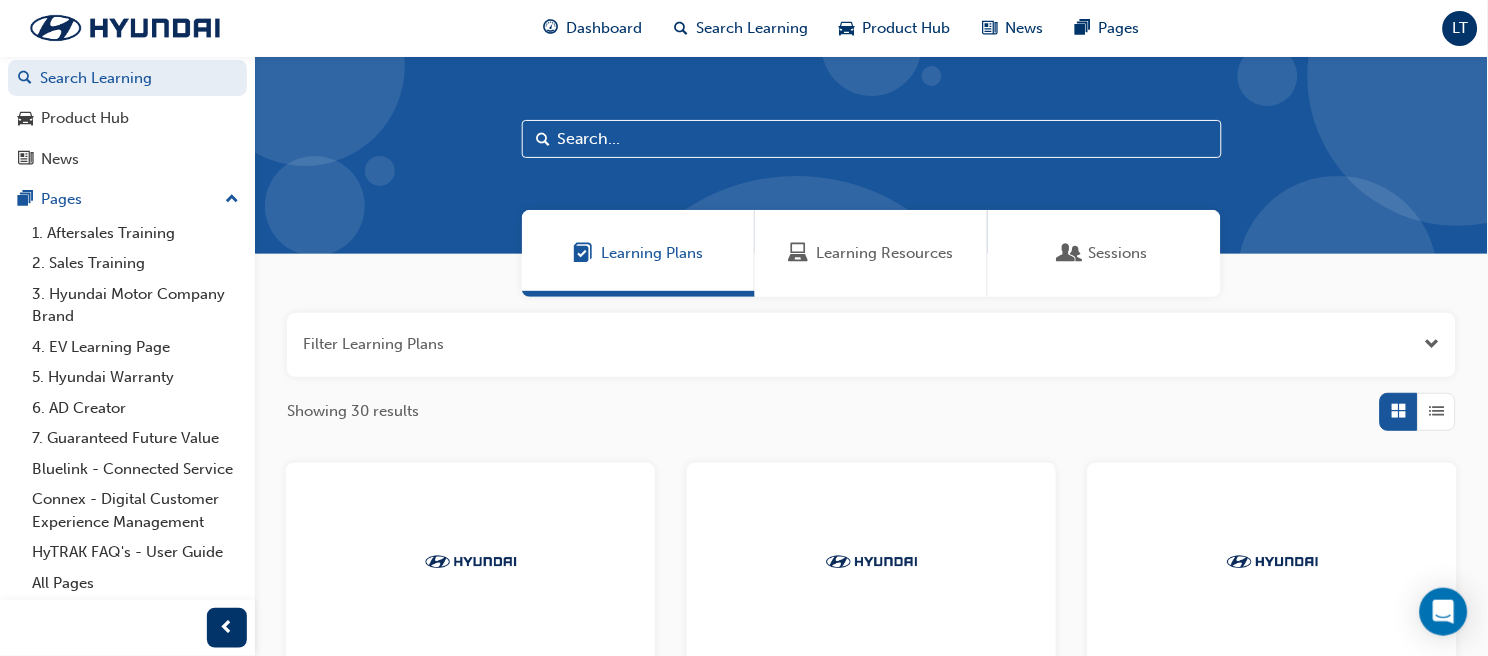 click on "Learning Resources" at bounding box center [885, 253] 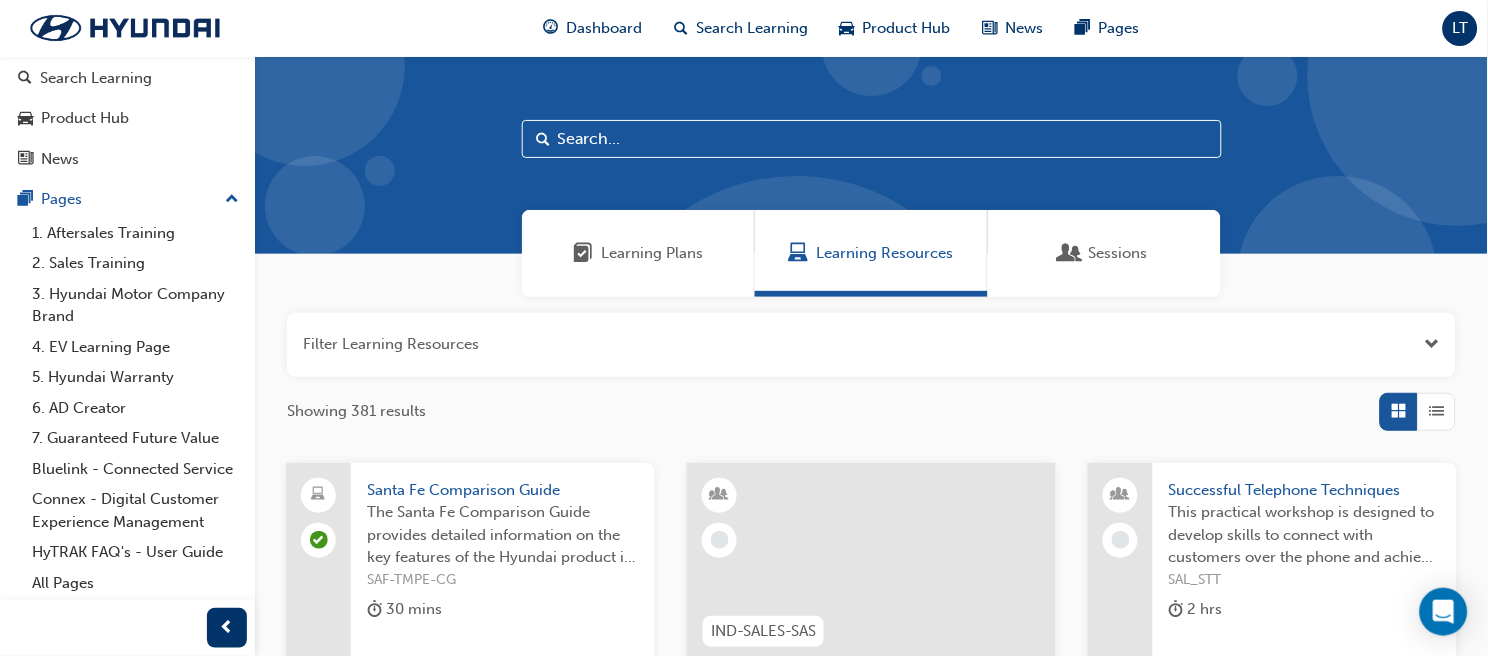 click at bounding box center (1071, 253) 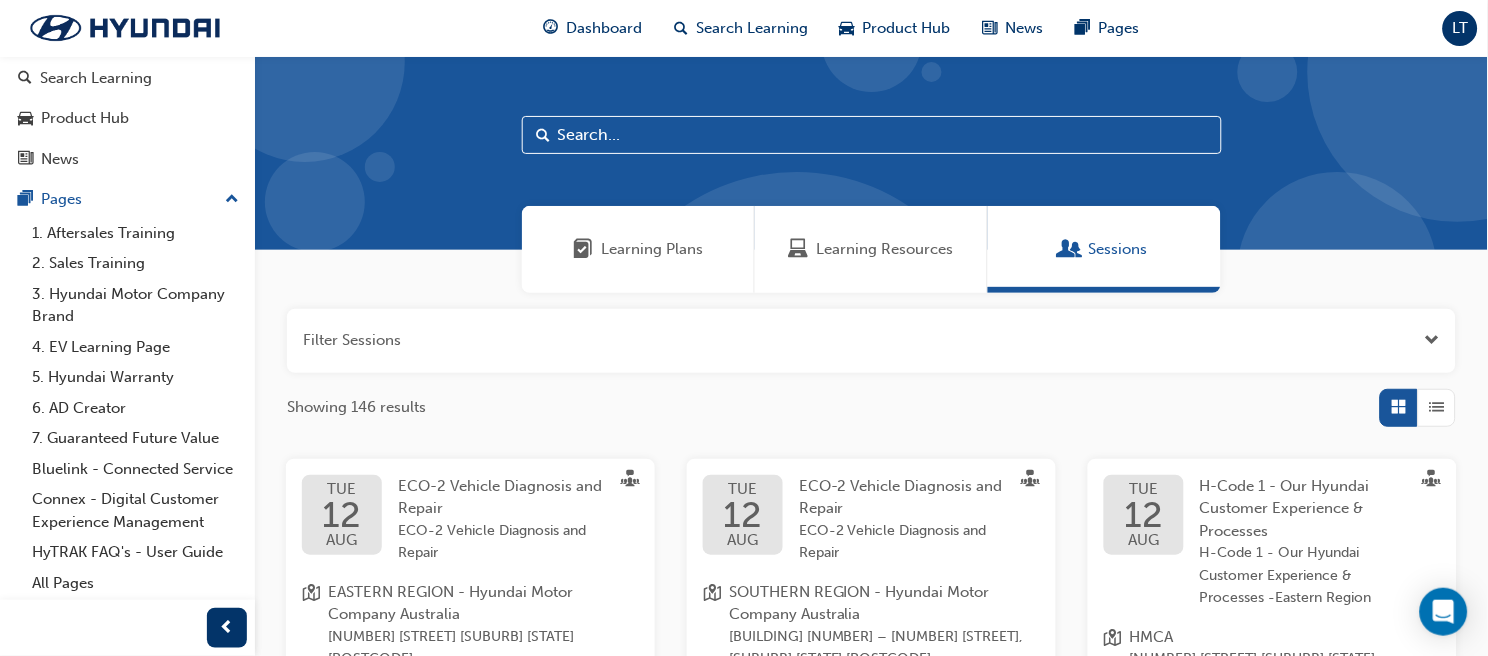 scroll, scrollTop: 0, scrollLeft: 0, axis: both 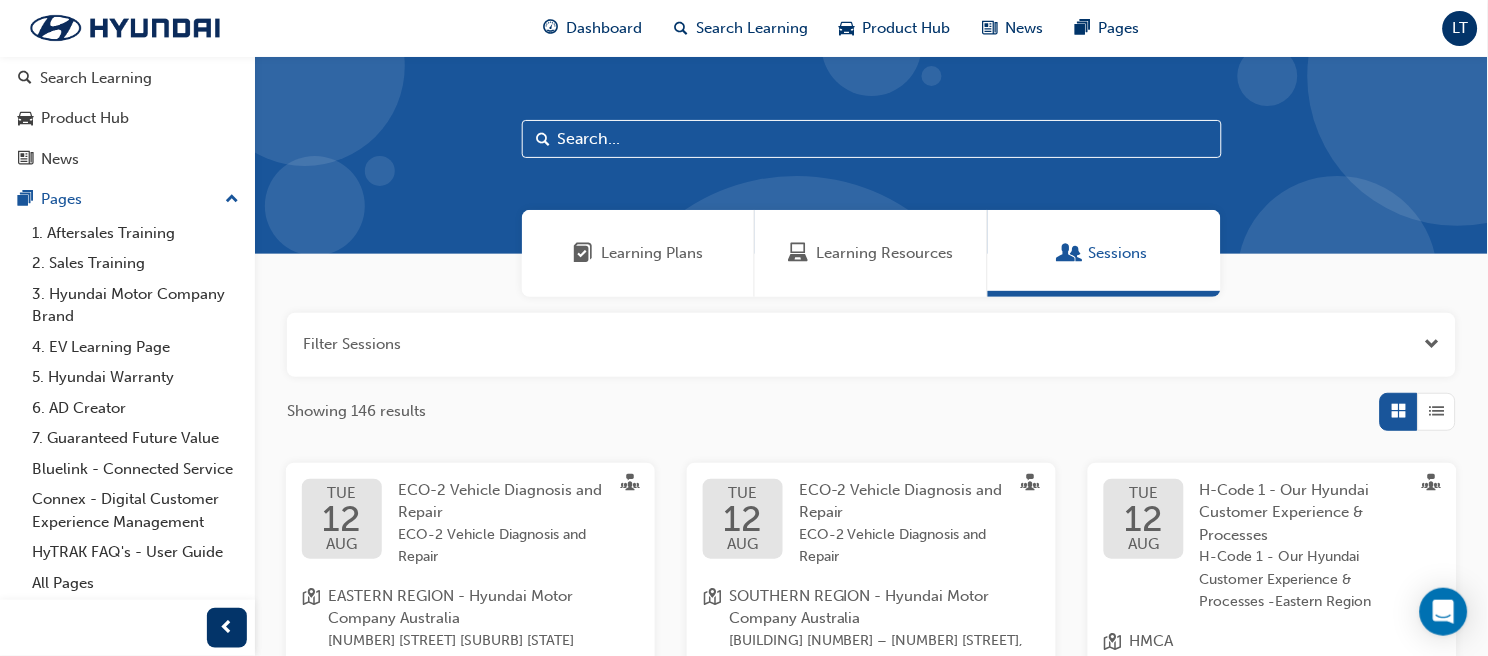 click on "Learning Plans" at bounding box center (652, 253) 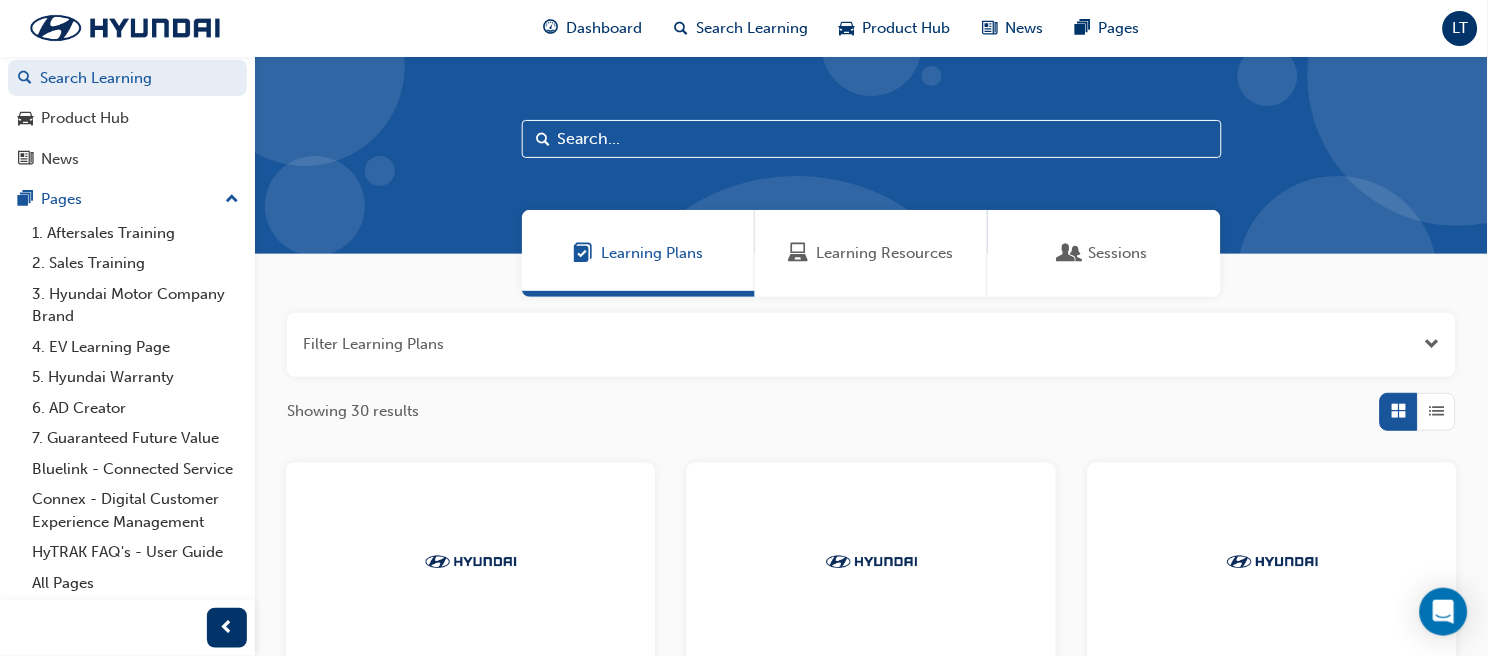 click at bounding box center (1437, 411) 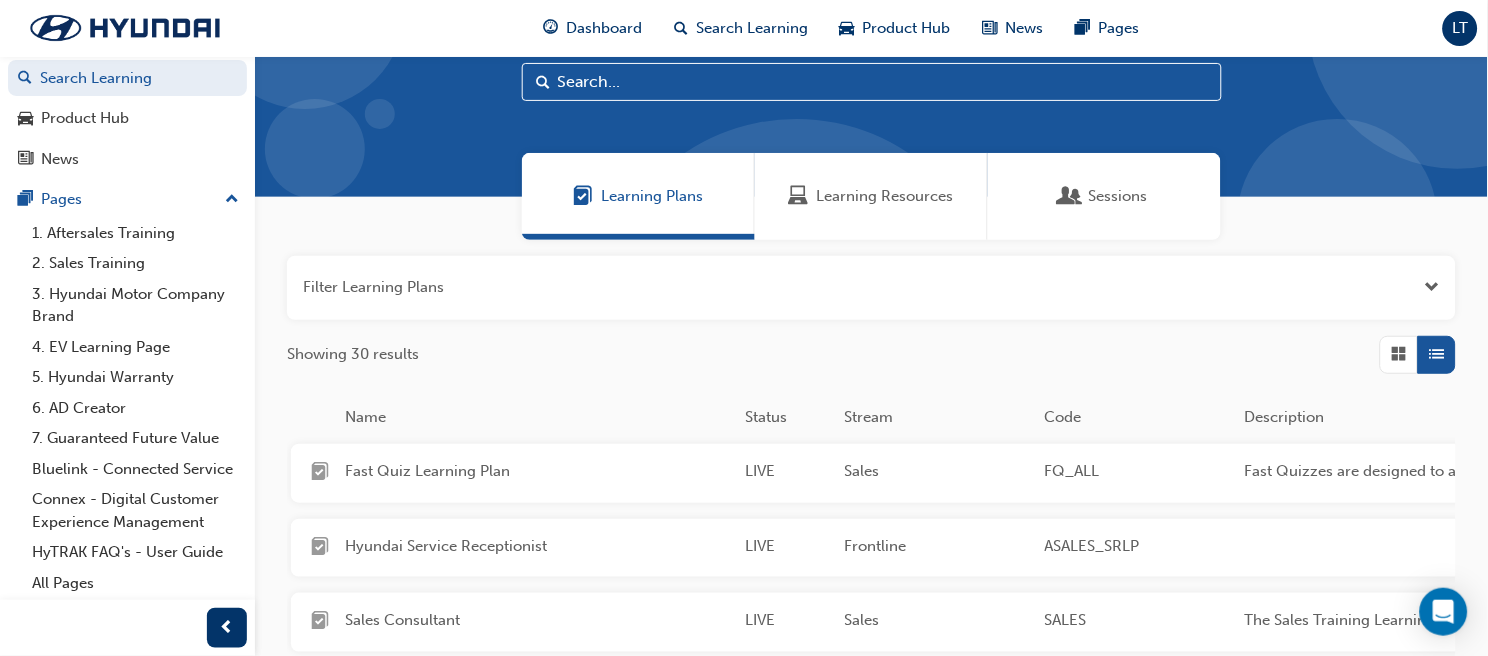 scroll, scrollTop: 0, scrollLeft: 0, axis: both 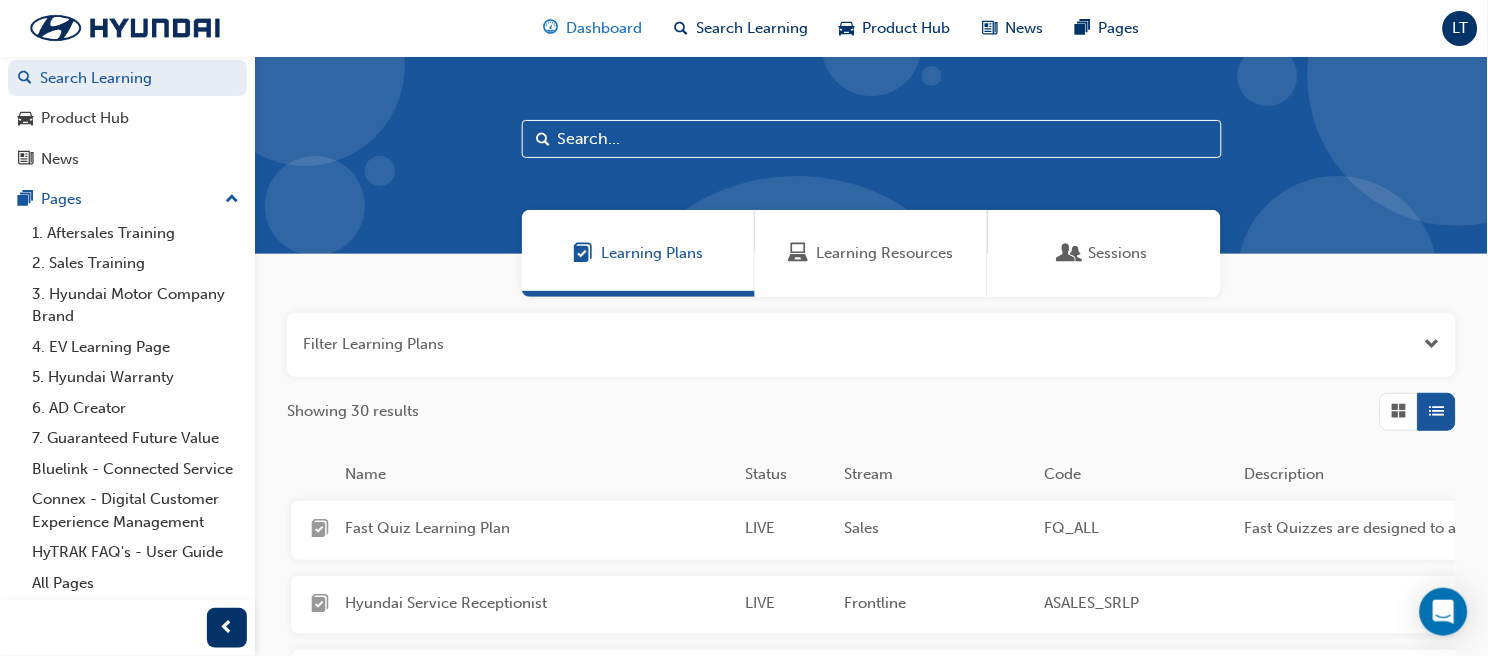 click on "Dashboard" at bounding box center [604, 28] 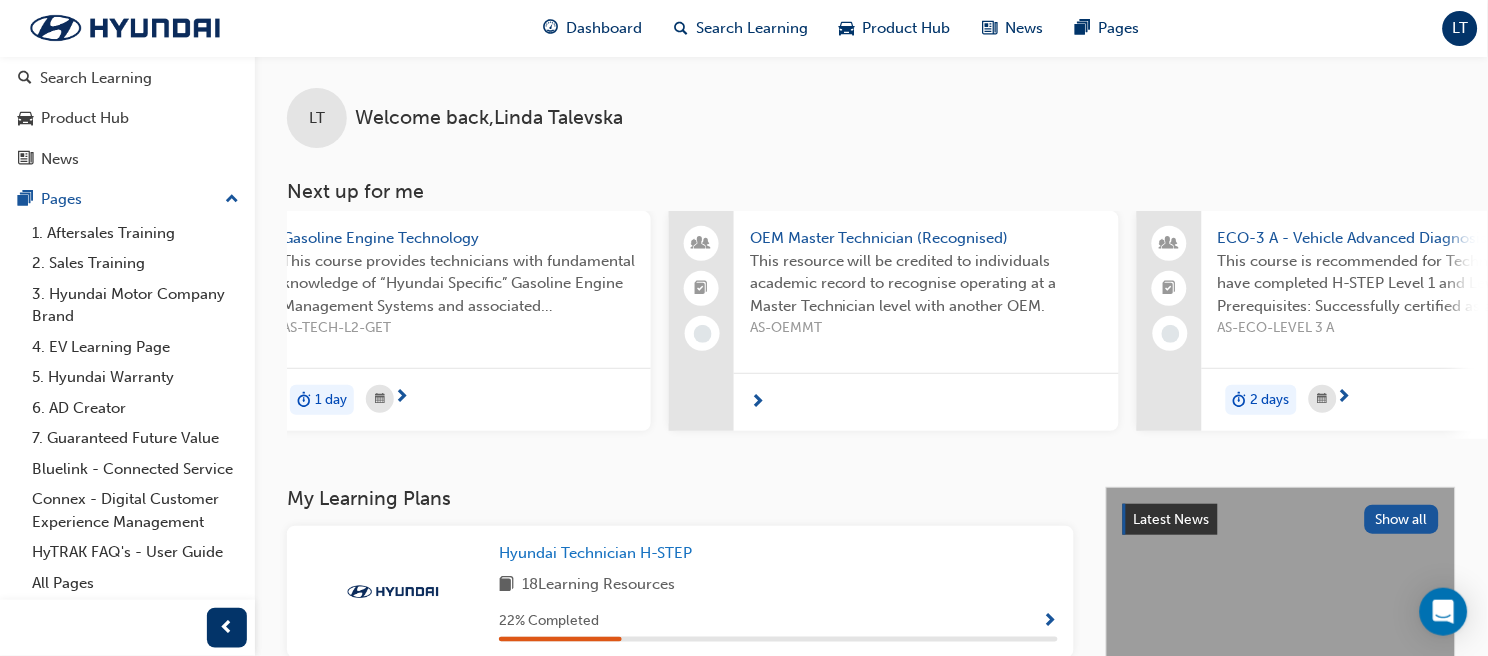scroll, scrollTop: 0, scrollLeft: 0, axis: both 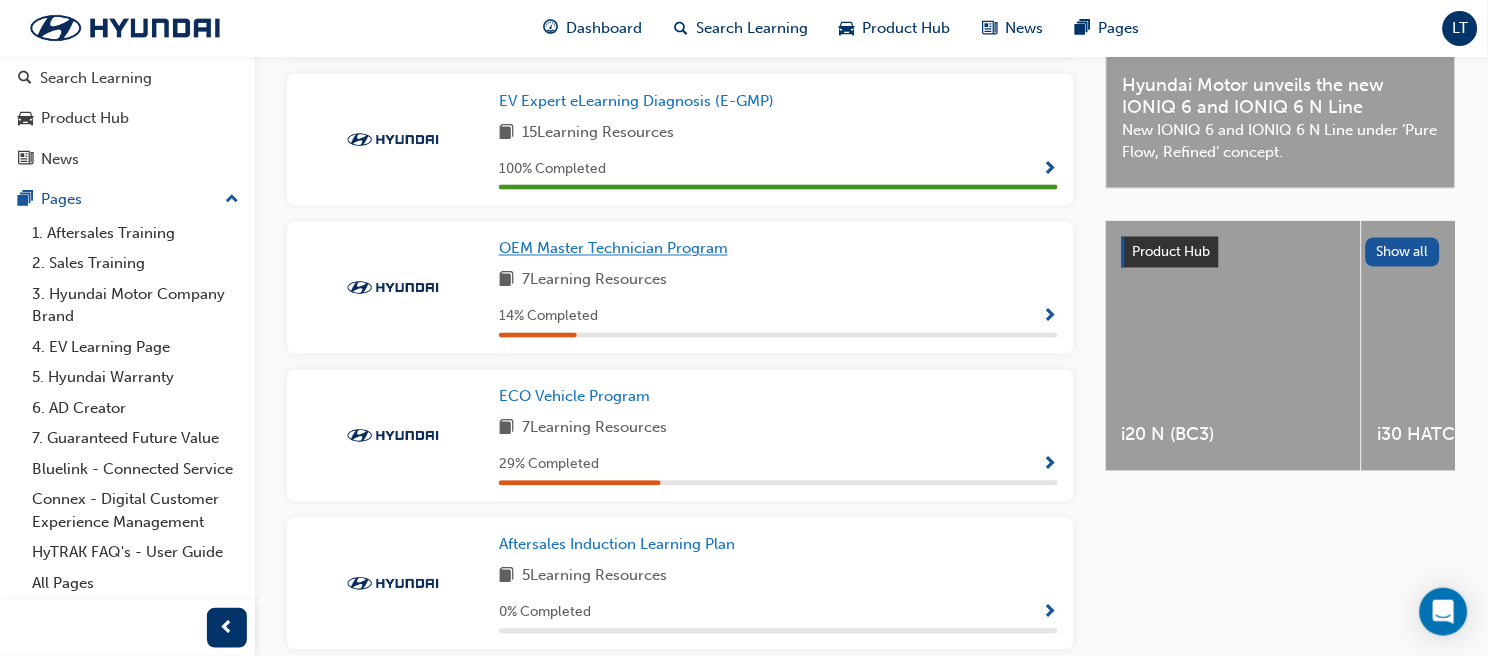click on "OEM Master Technician Program" at bounding box center [613, 249] 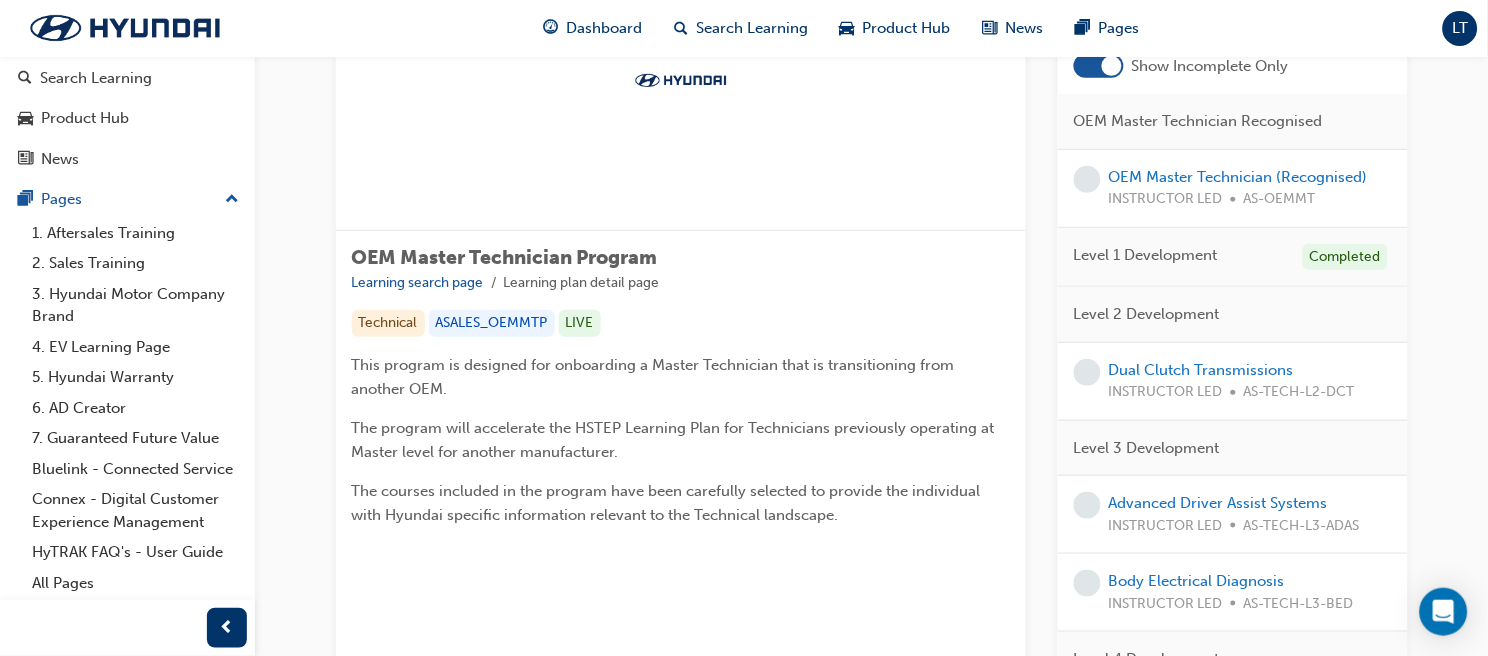 scroll, scrollTop: 177, scrollLeft: 0, axis: vertical 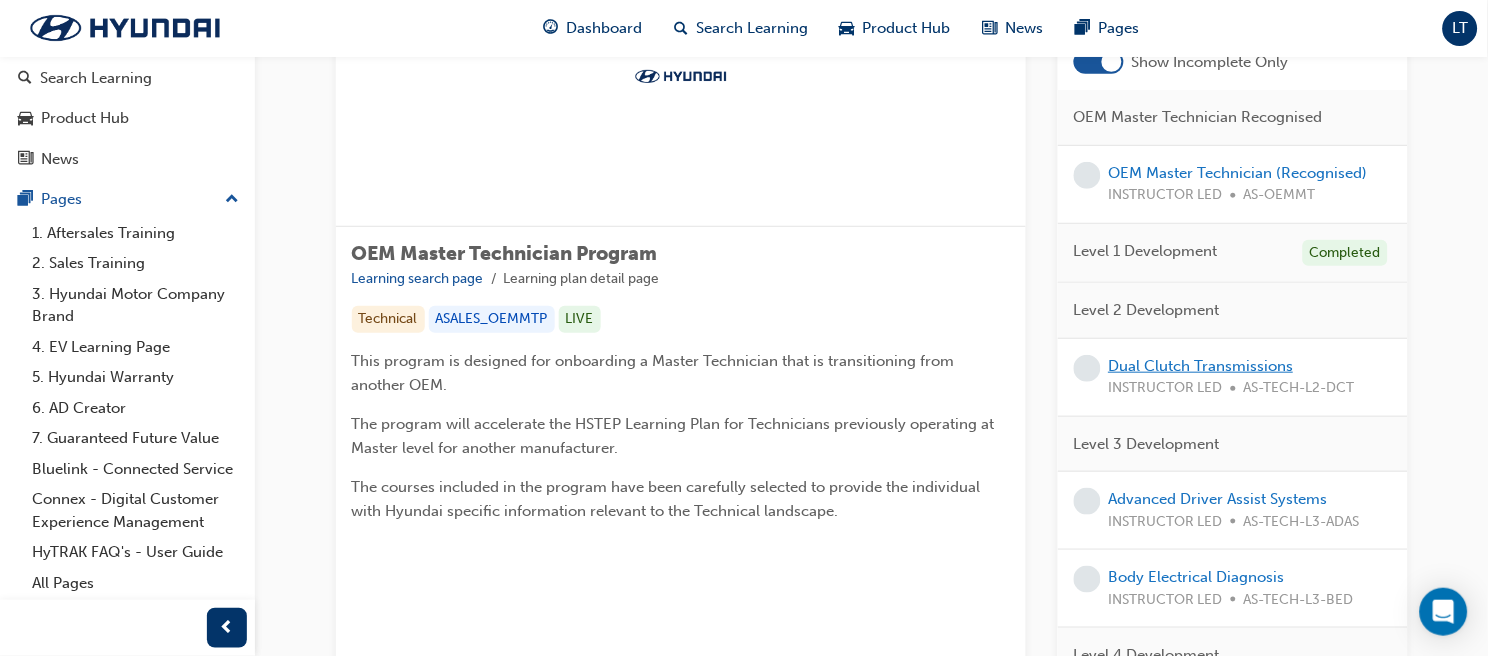 click on "Dual Clutch Transmissions" at bounding box center (1201, 366) 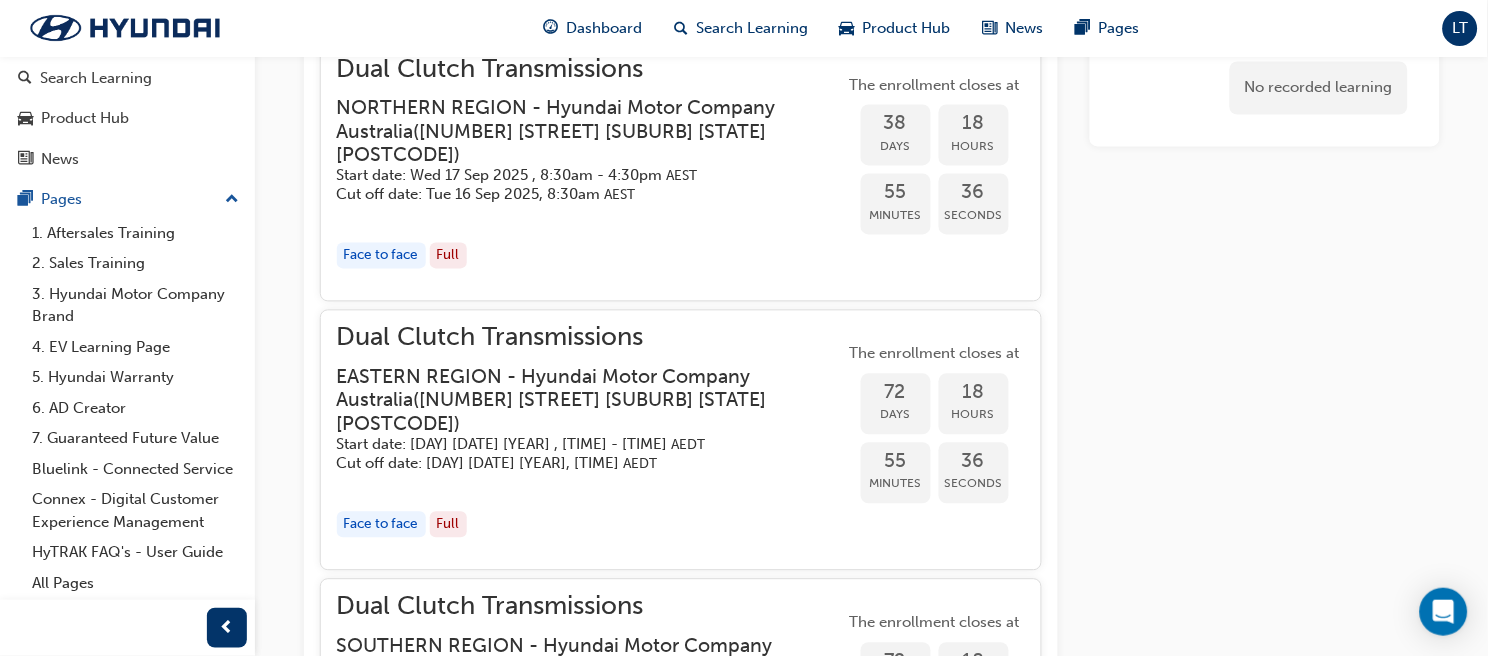 scroll, scrollTop: 2444, scrollLeft: 0, axis: vertical 